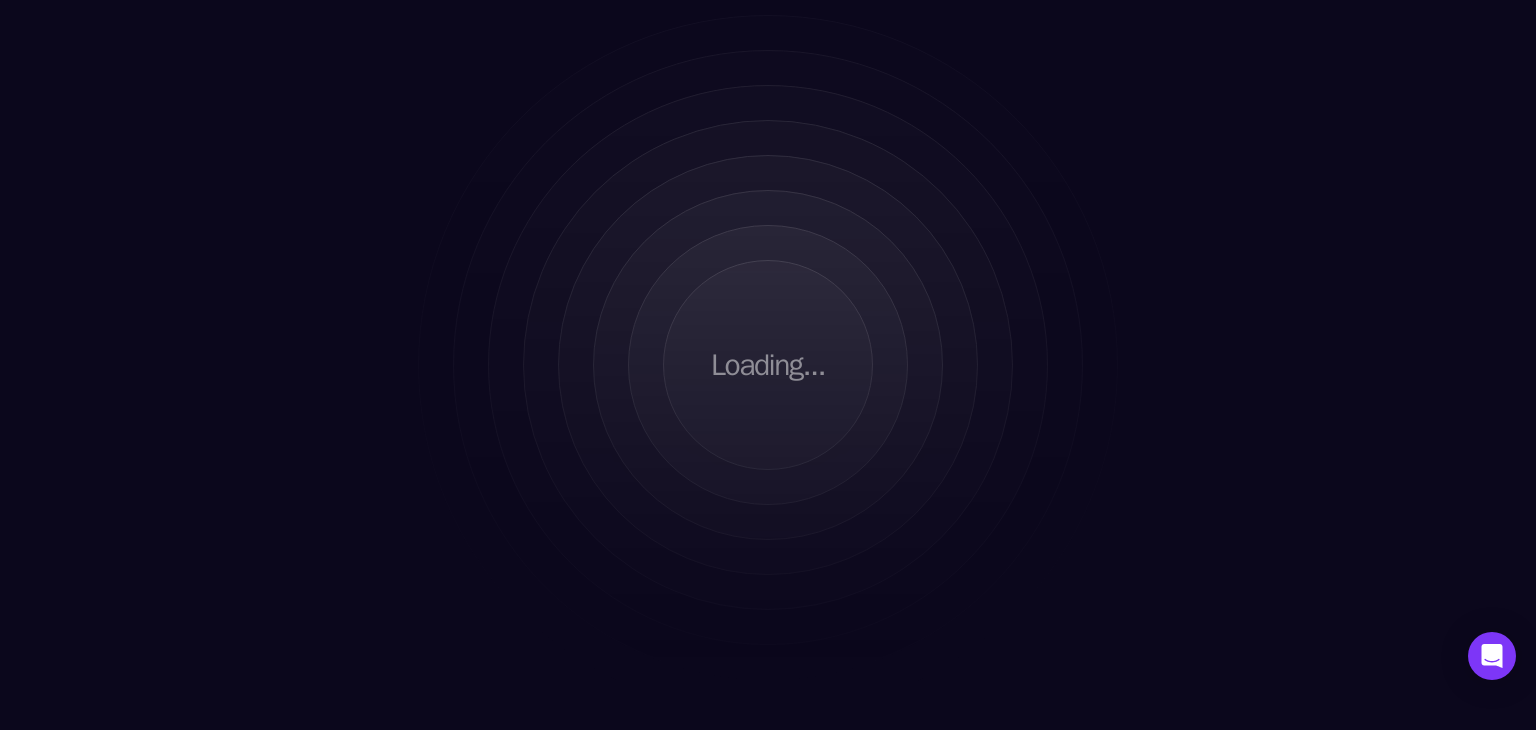 scroll, scrollTop: 0, scrollLeft: 0, axis: both 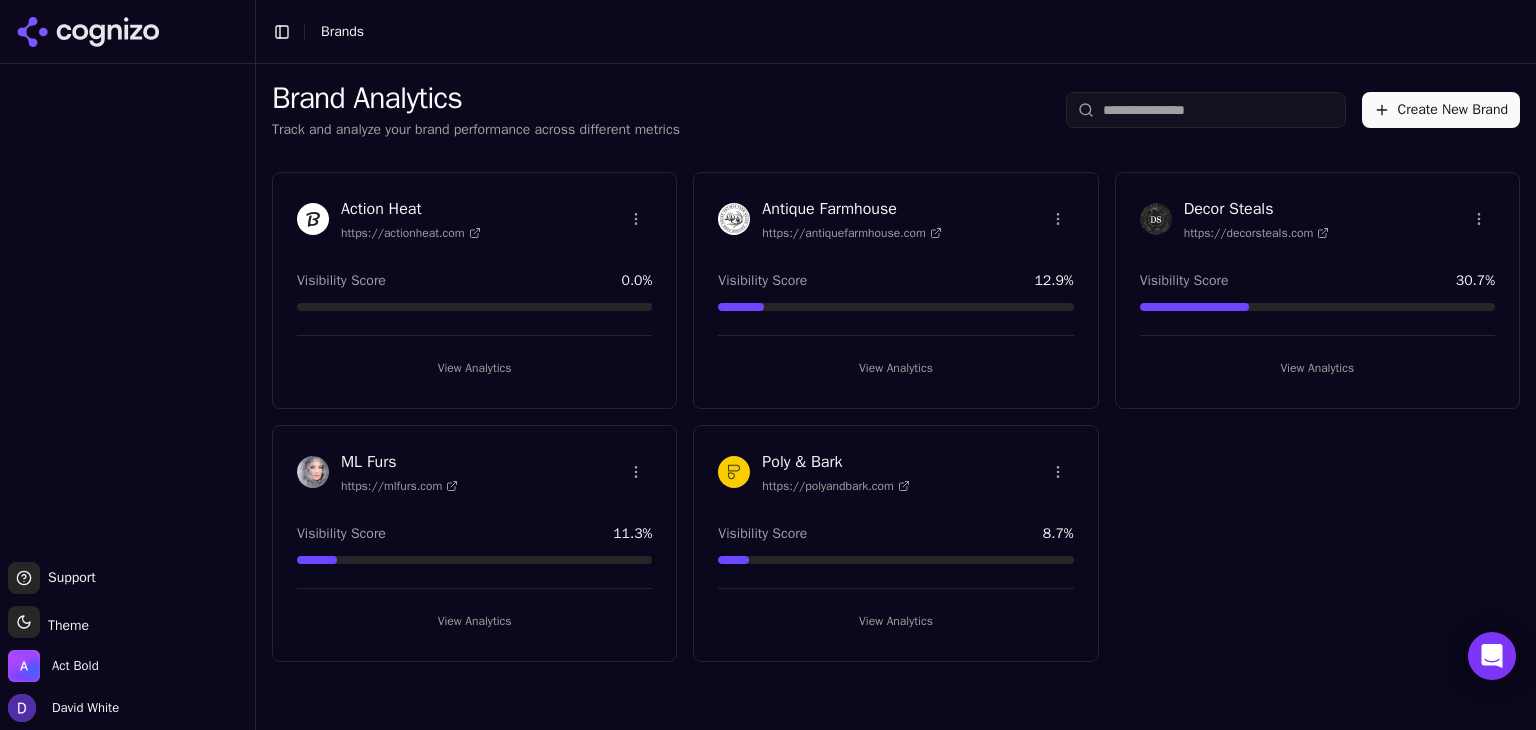 click on "View Analytics" at bounding box center (474, 368) 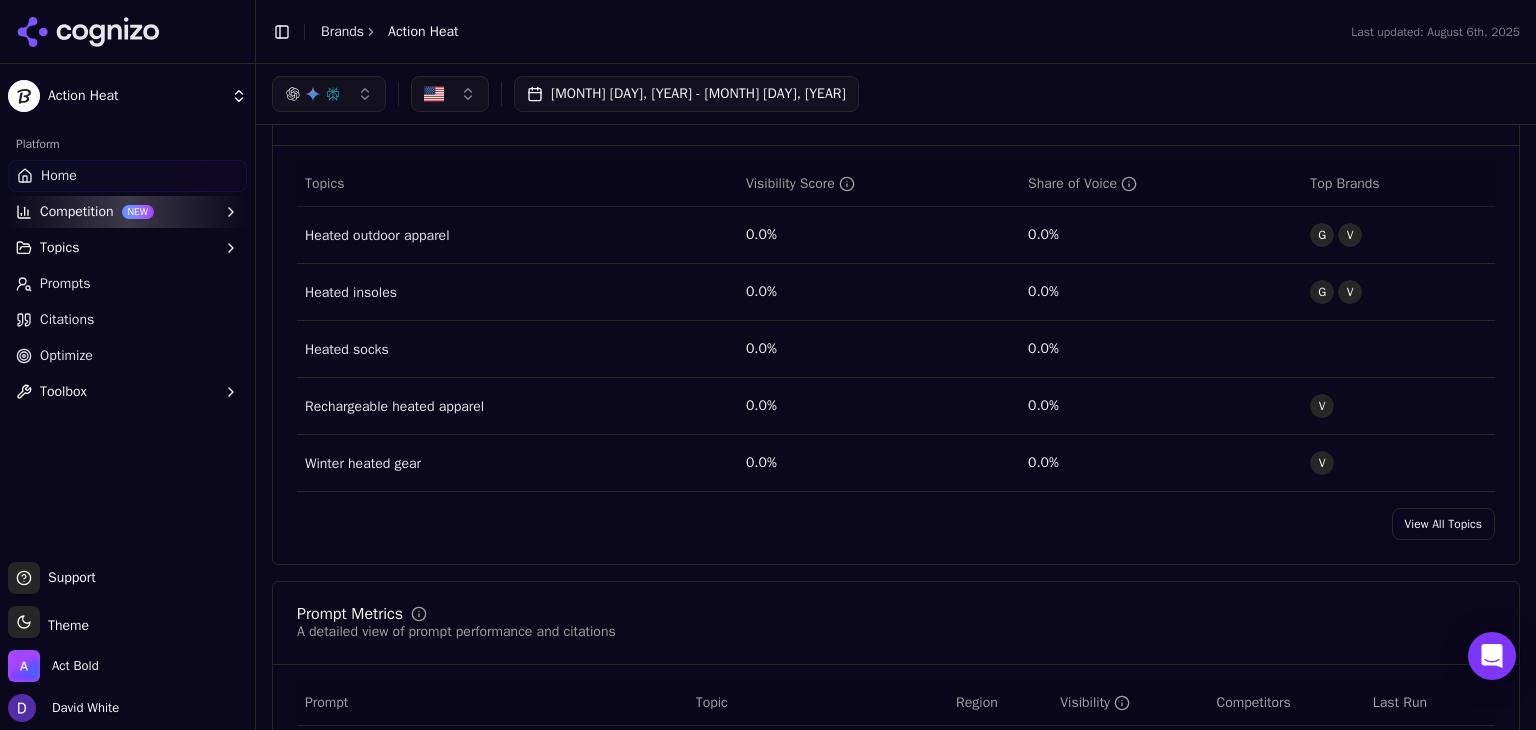 scroll, scrollTop: 400, scrollLeft: 0, axis: vertical 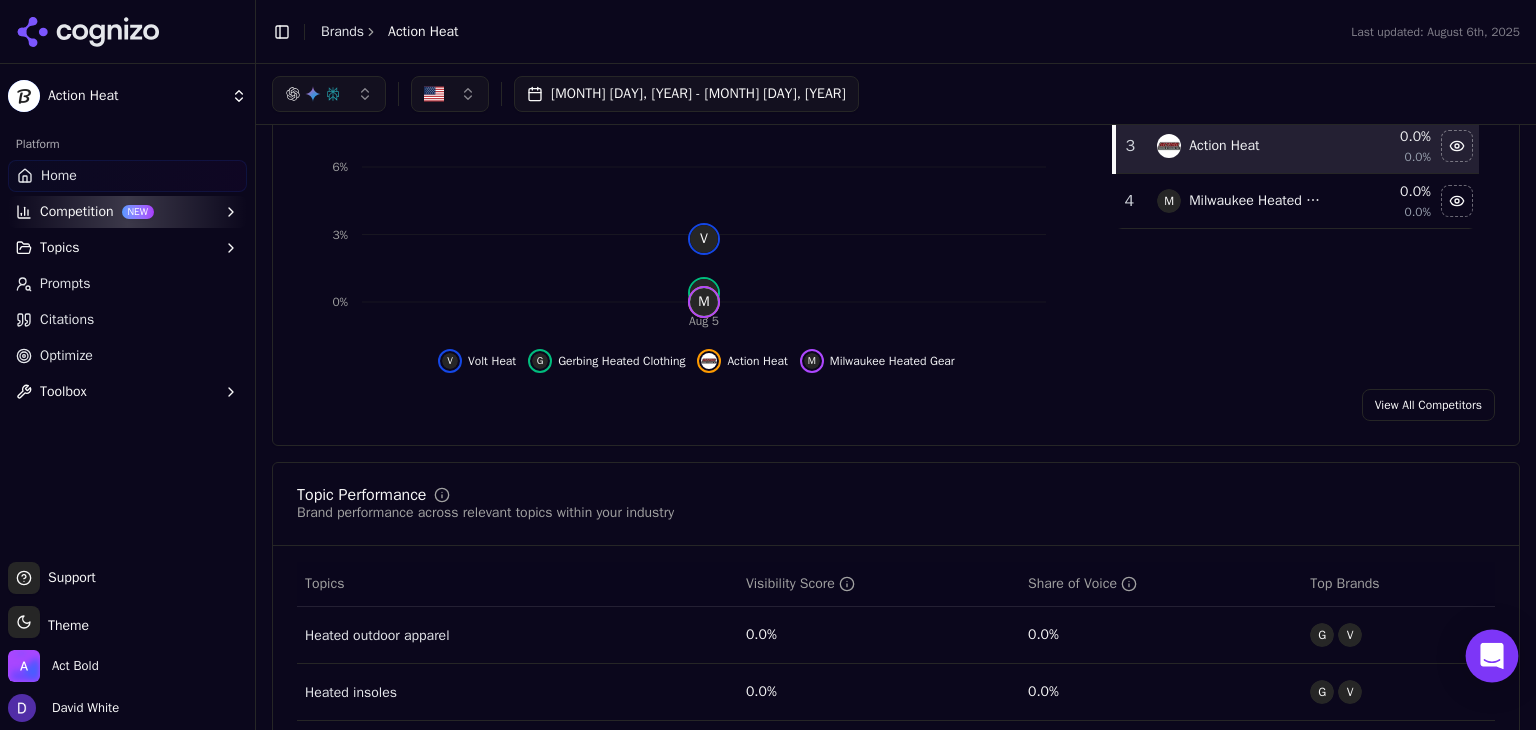 click 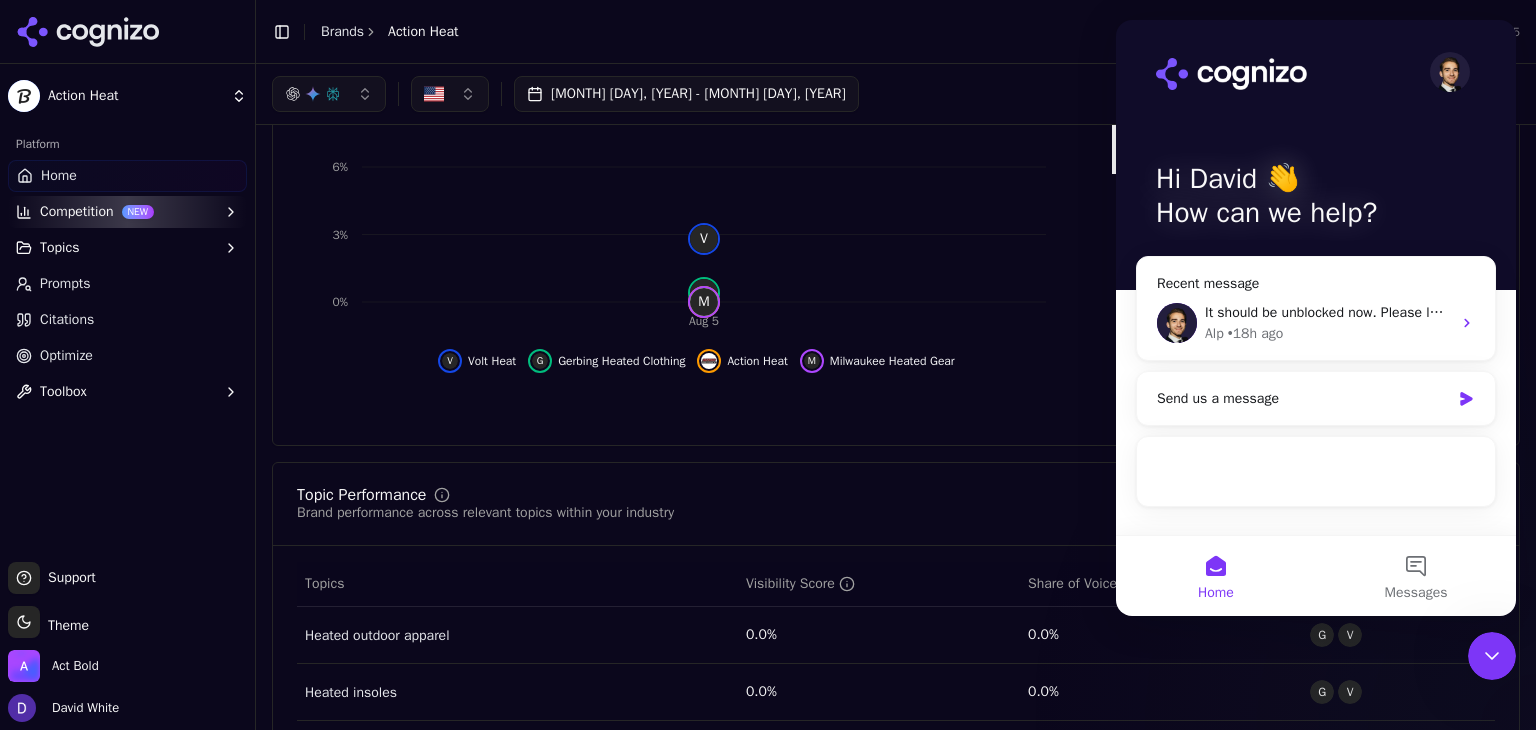 scroll, scrollTop: 0, scrollLeft: 0, axis: both 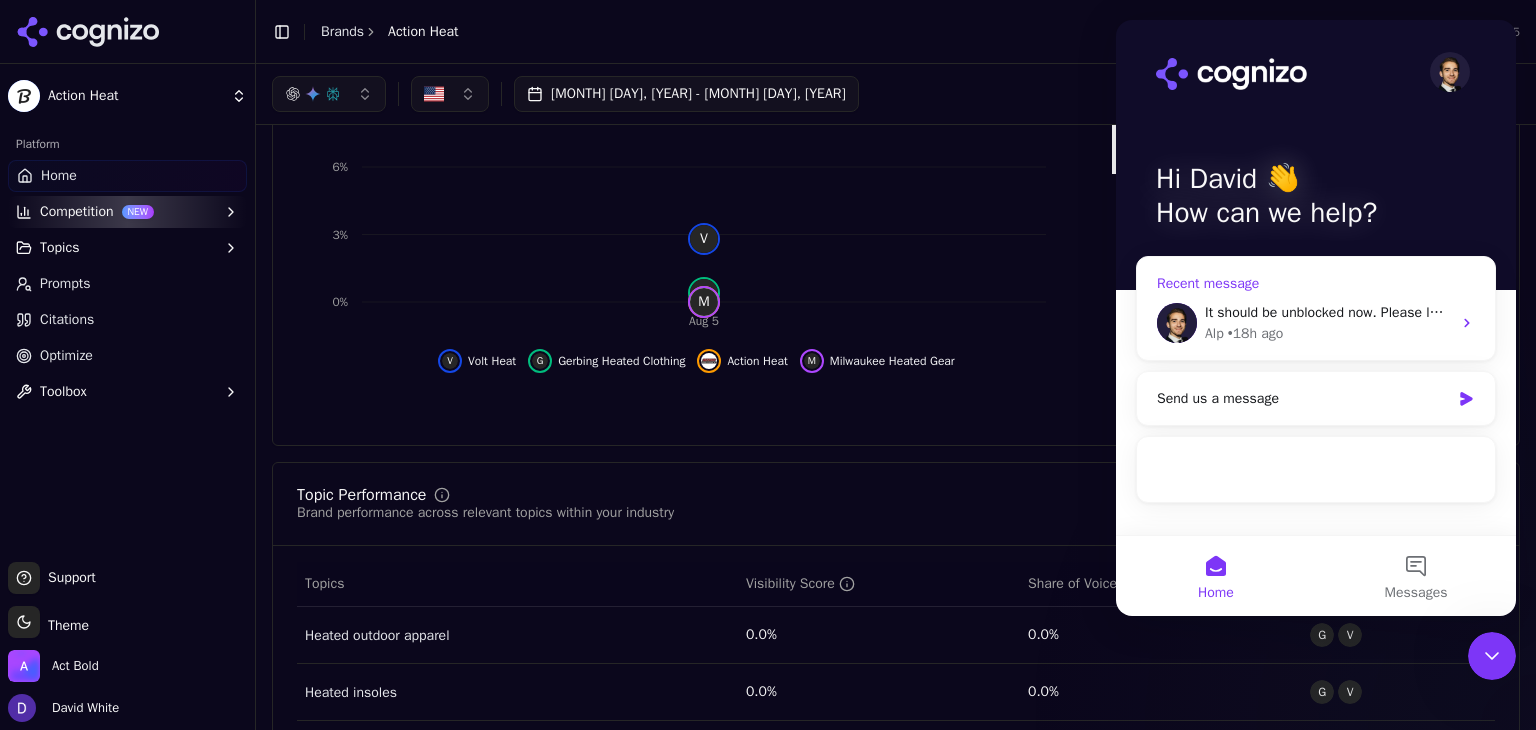 click on "It should be unblocked now. Please let me know if I can help with anything else" at bounding box center [1447, 312] 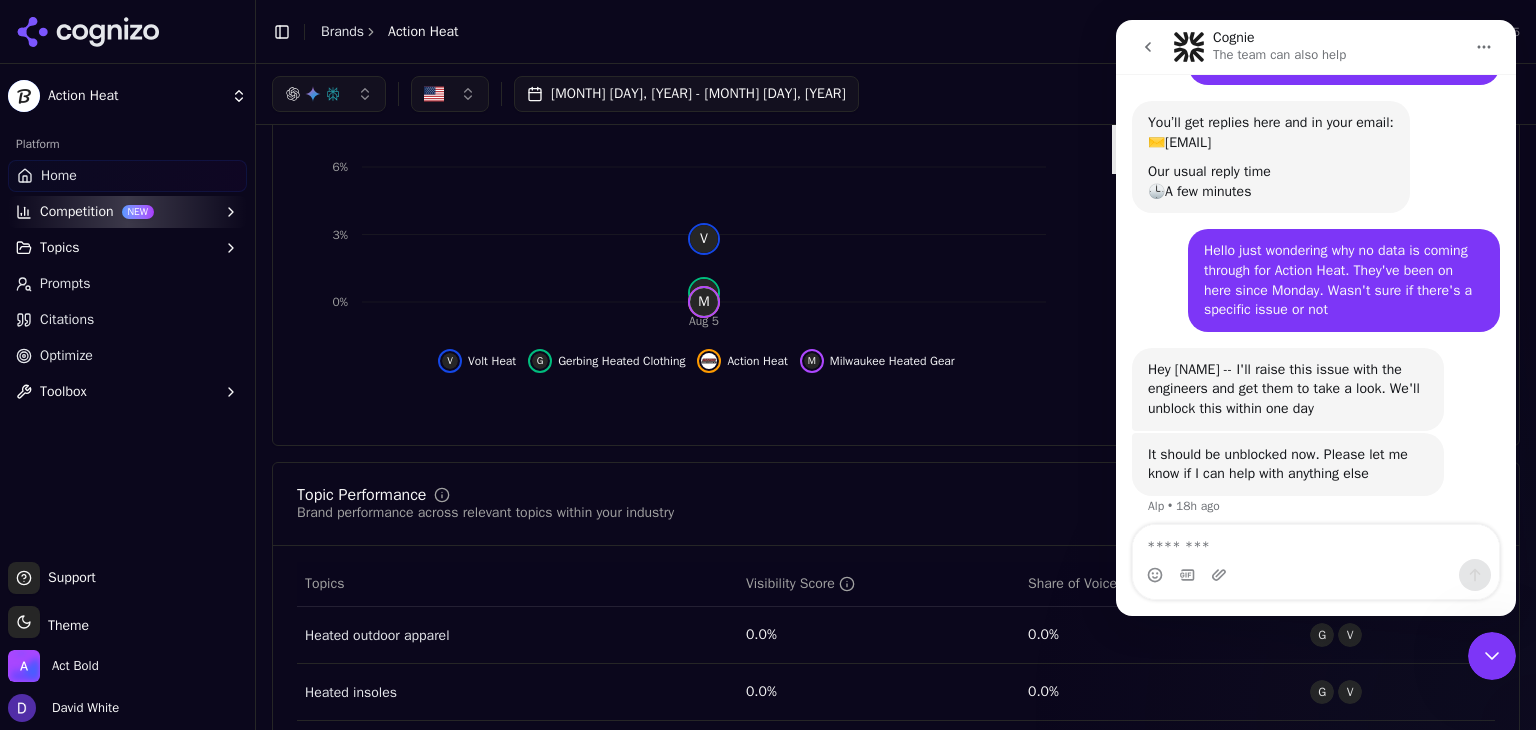 scroll, scrollTop: 184, scrollLeft: 0, axis: vertical 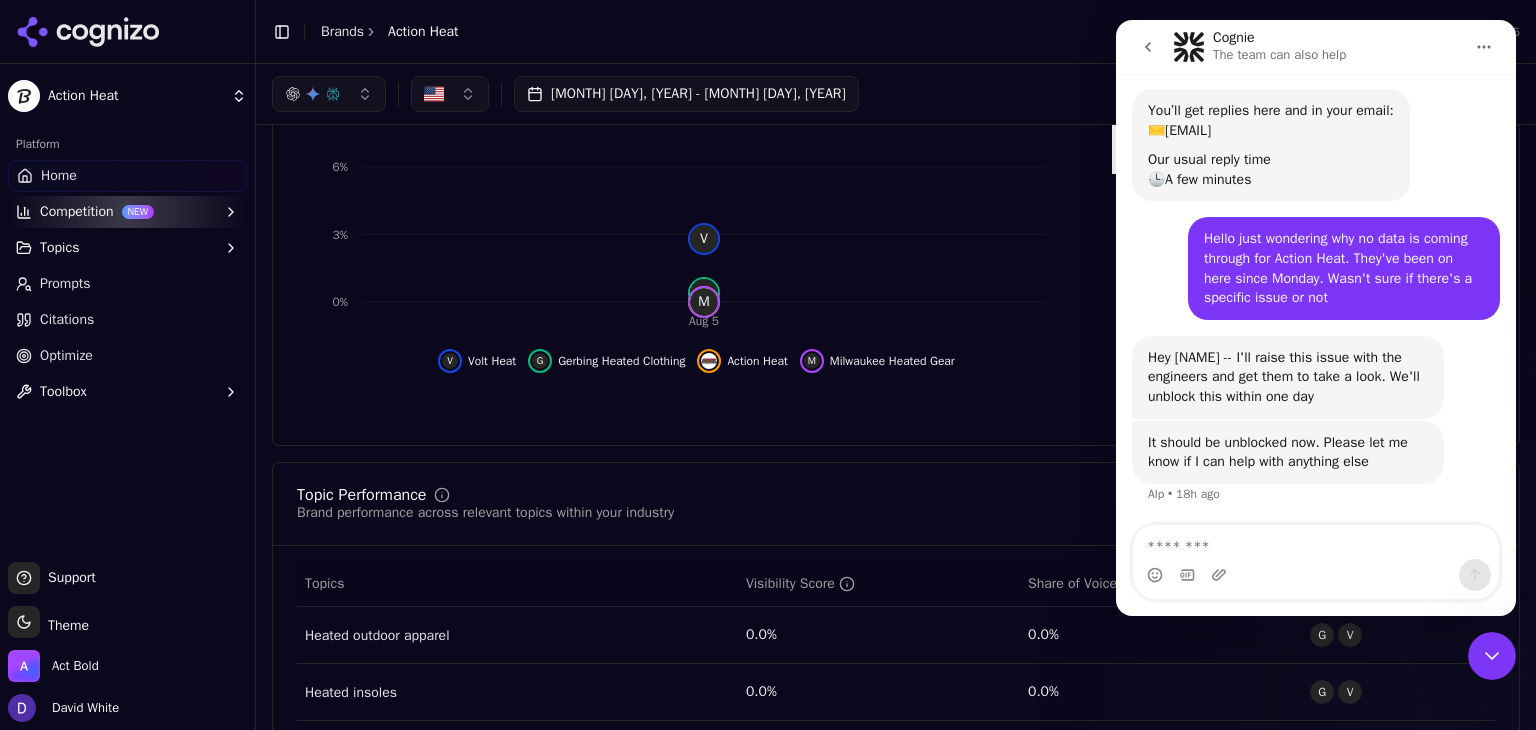 click at bounding box center (1316, 542) 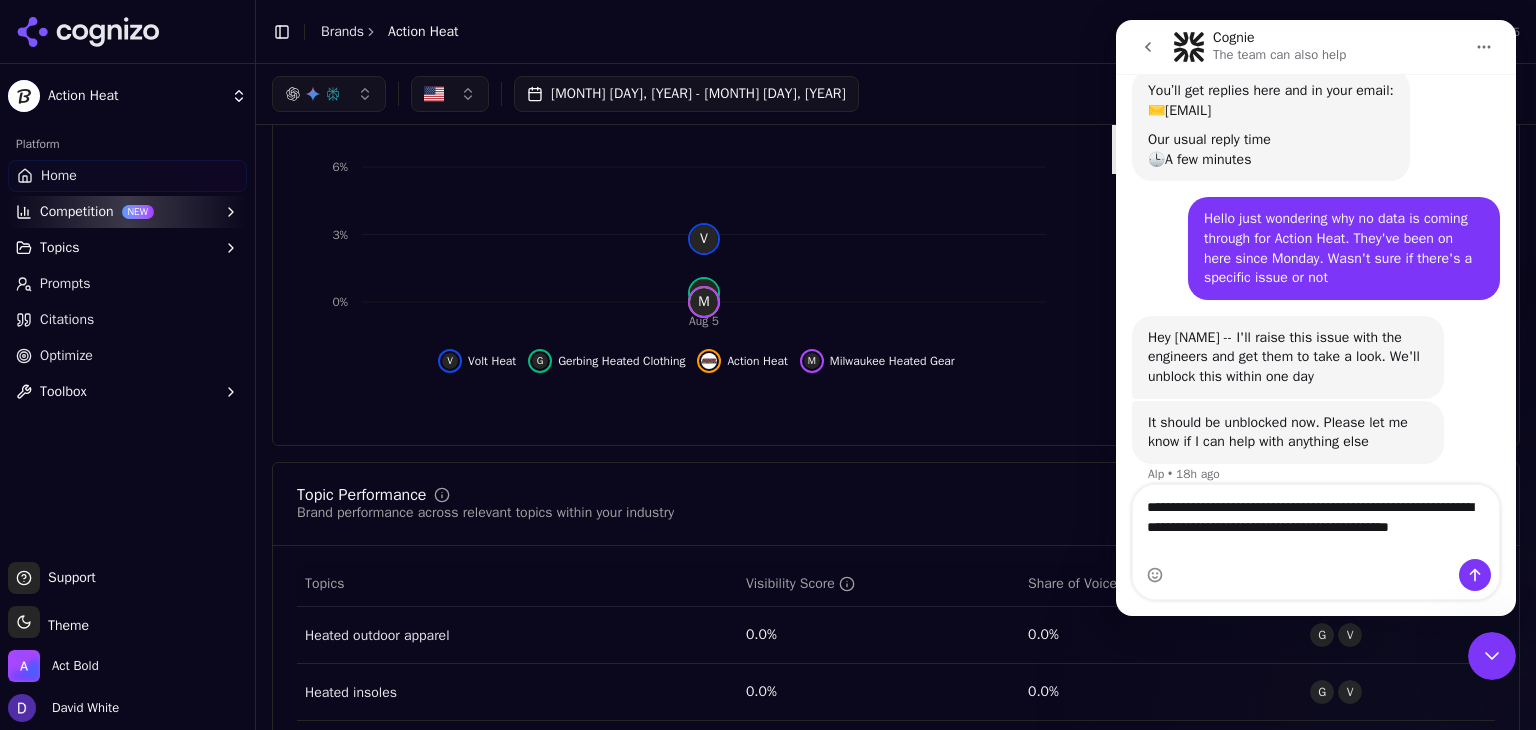 scroll, scrollTop: 224, scrollLeft: 0, axis: vertical 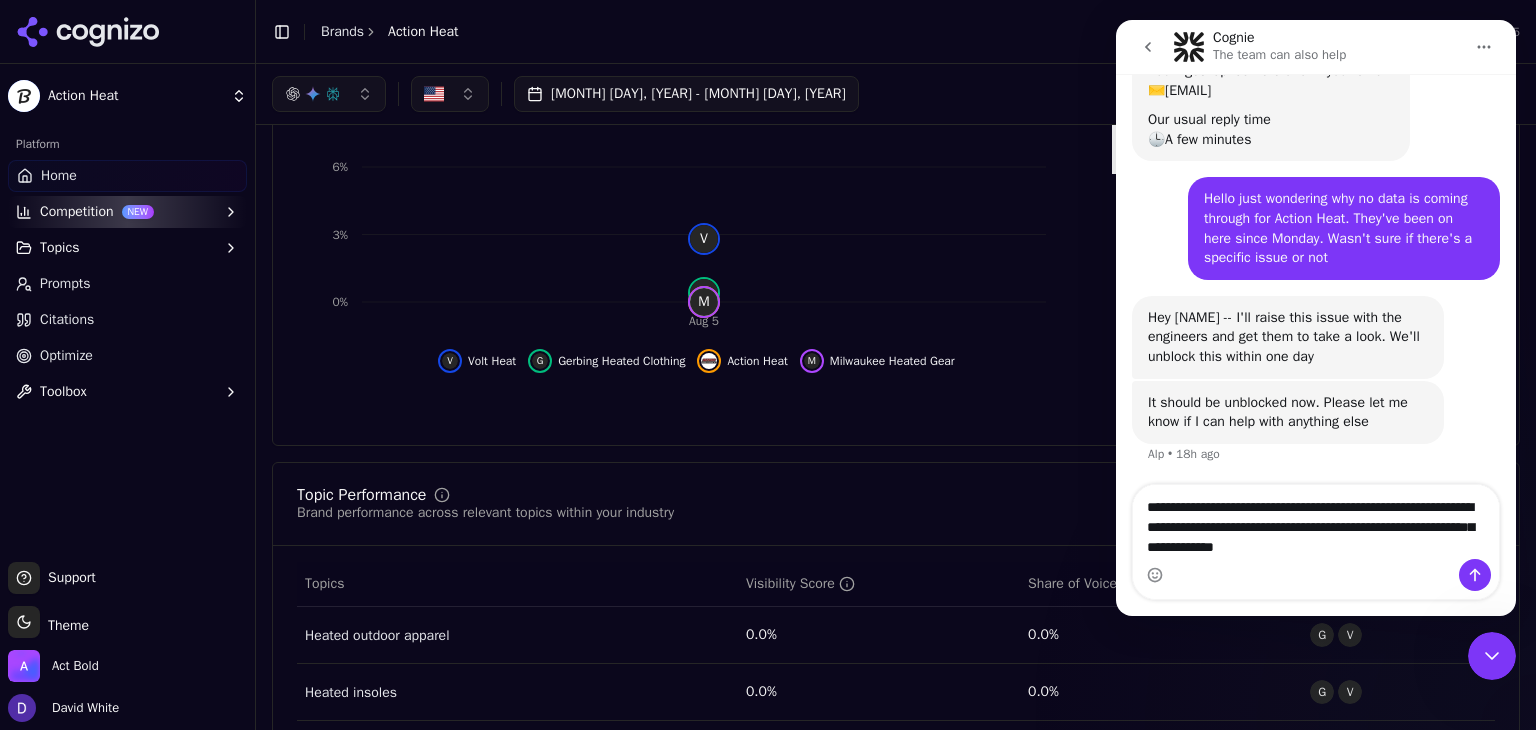type on "**********" 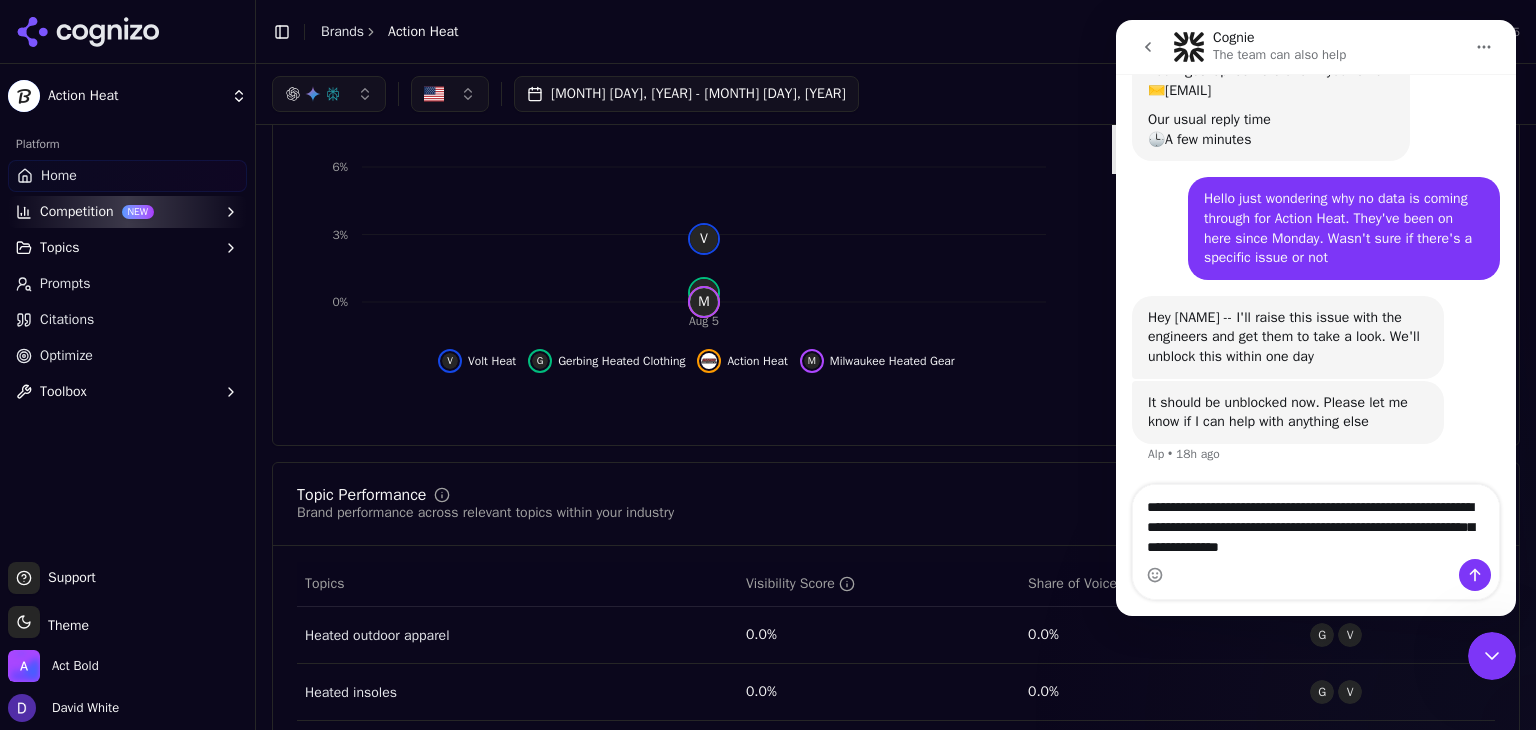 type 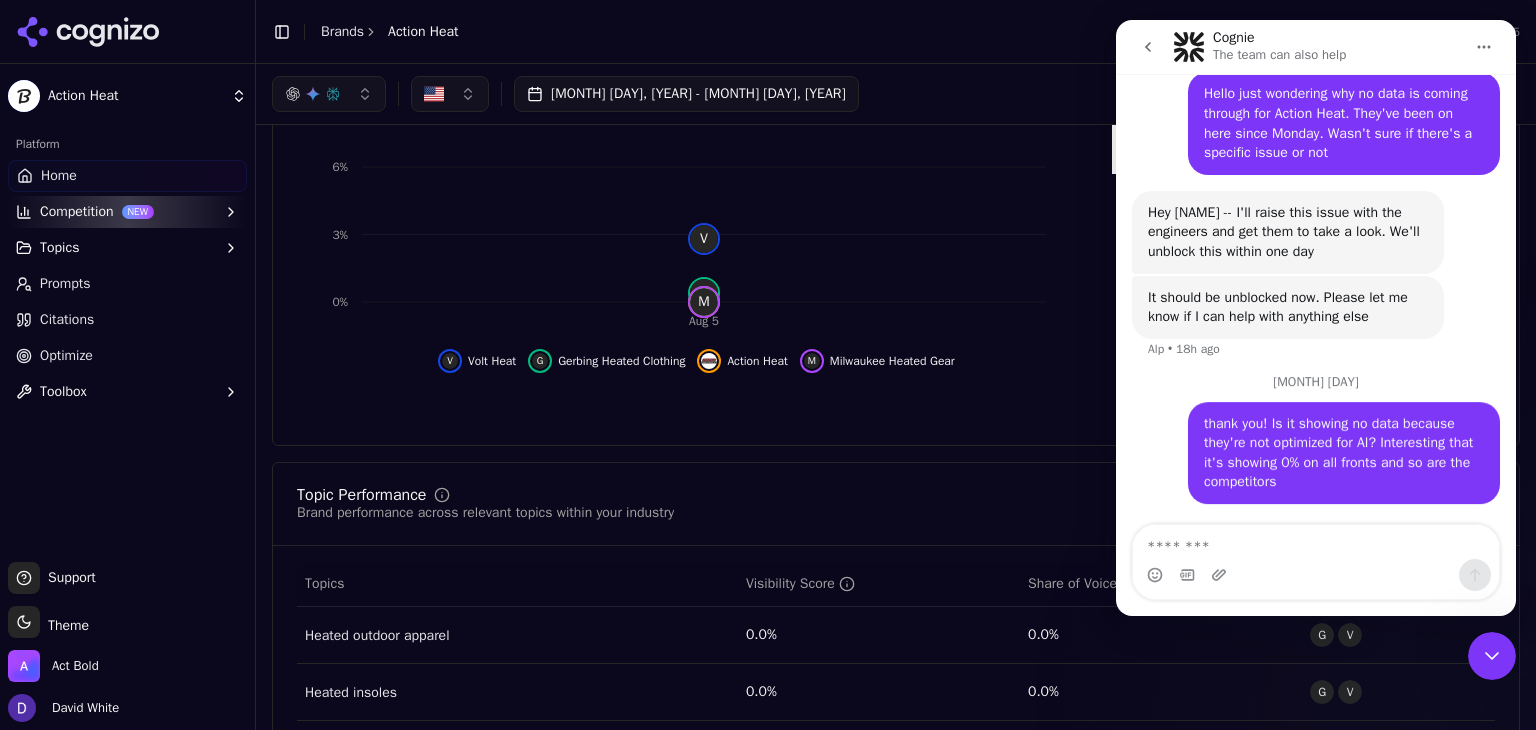 scroll, scrollTop: 356, scrollLeft: 0, axis: vertical 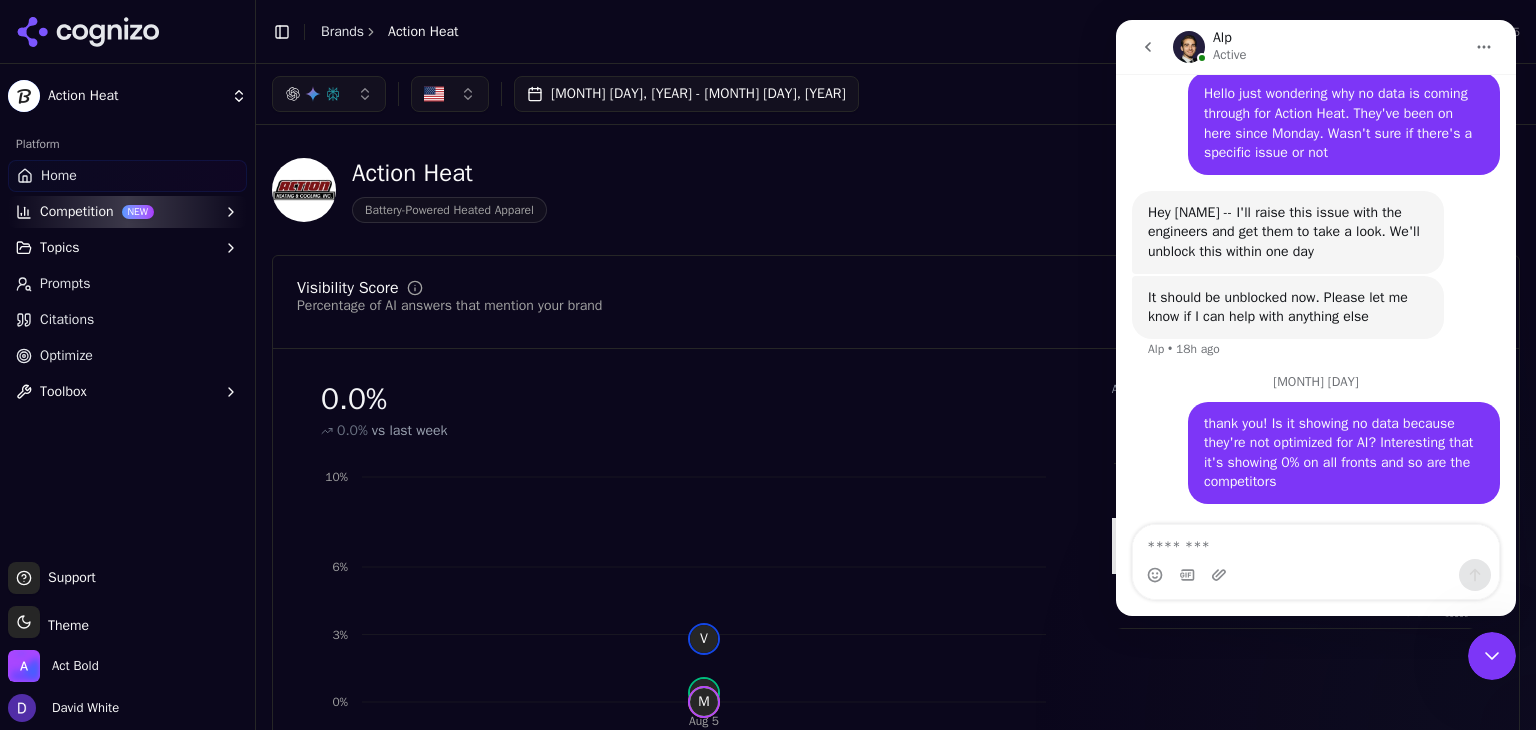 click at bounding box center (1492, 656) 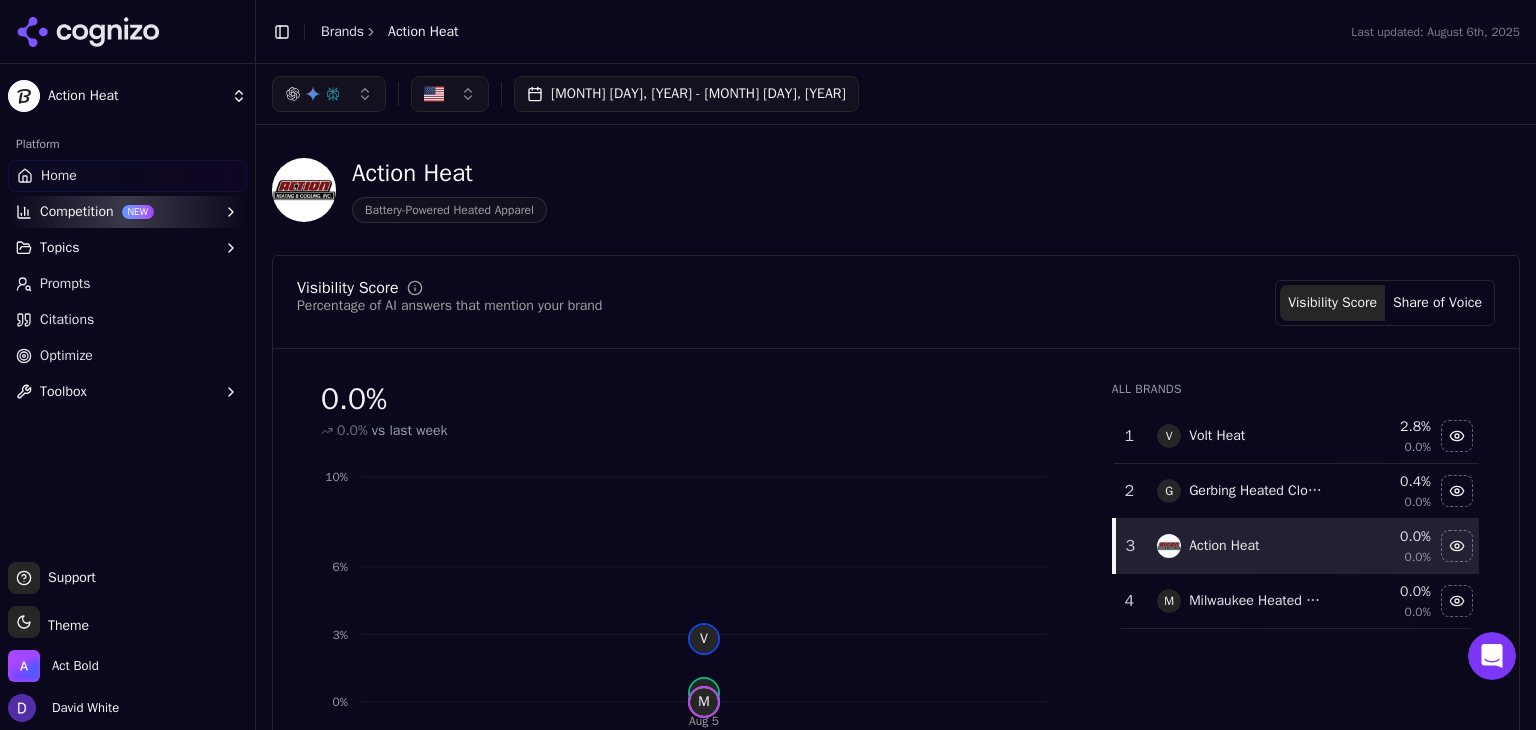 scroll, scrollTop: 0, scrollLeft: 0, axis: both 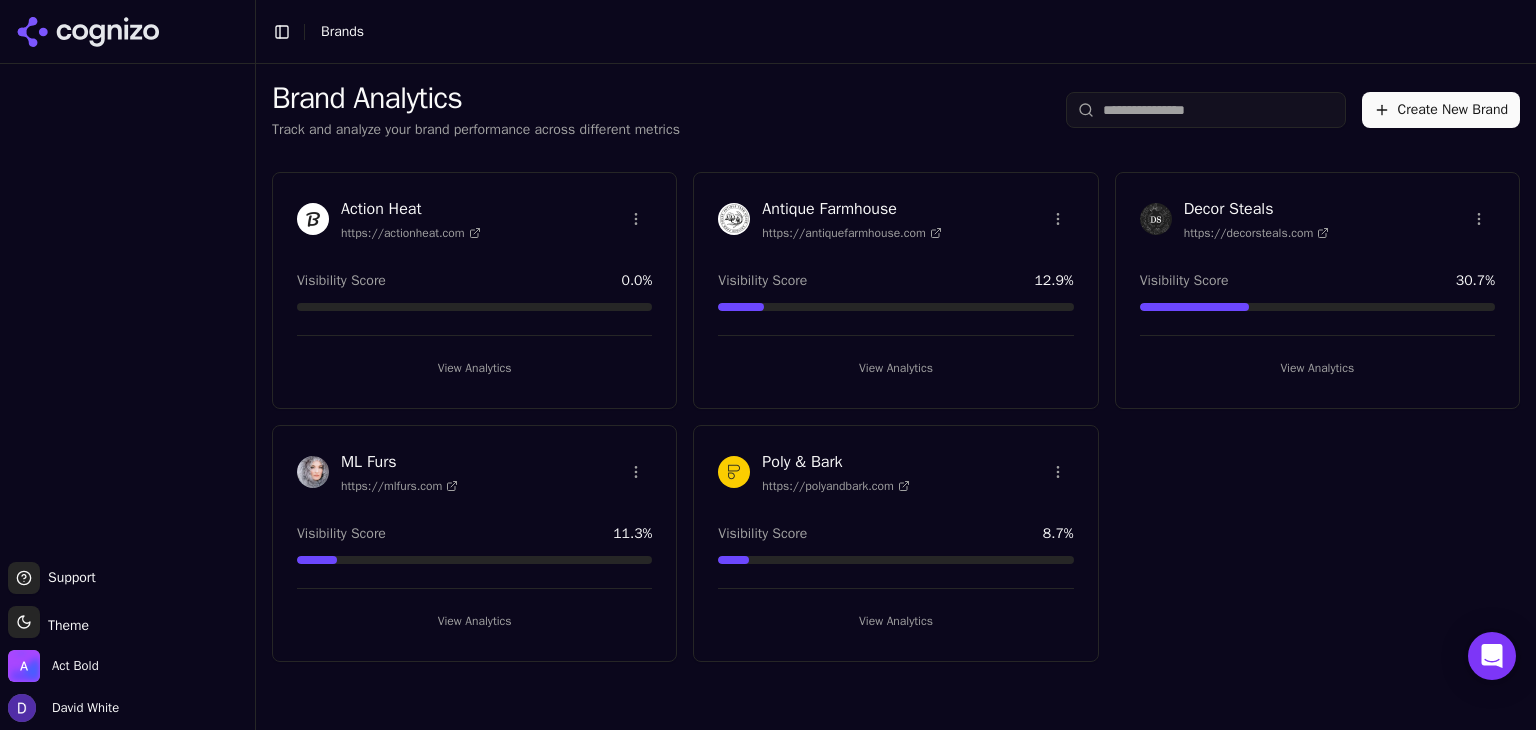 click on "Action Heat" at bounding box center [411, 209] 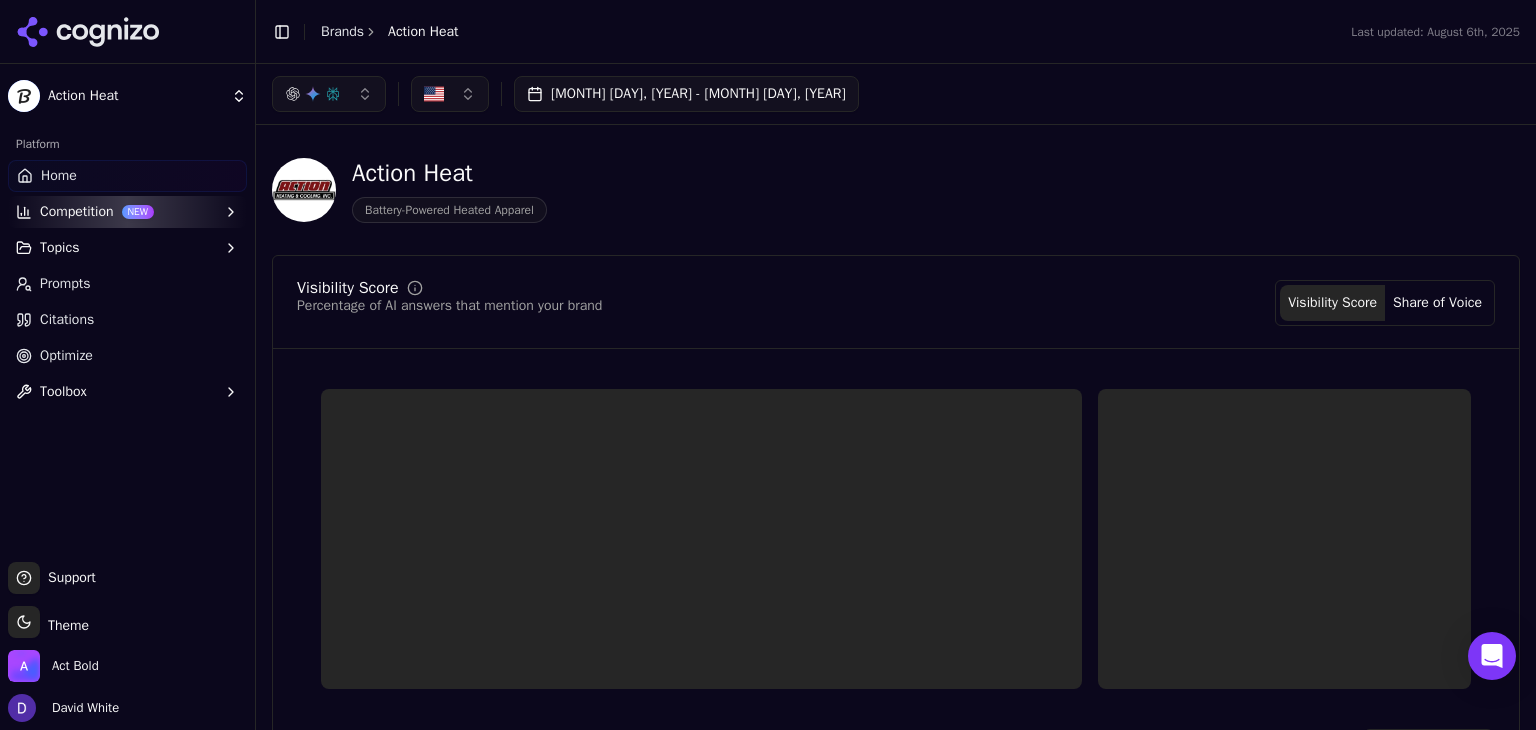 click on "Optimize" at bounding box center [66, 356] 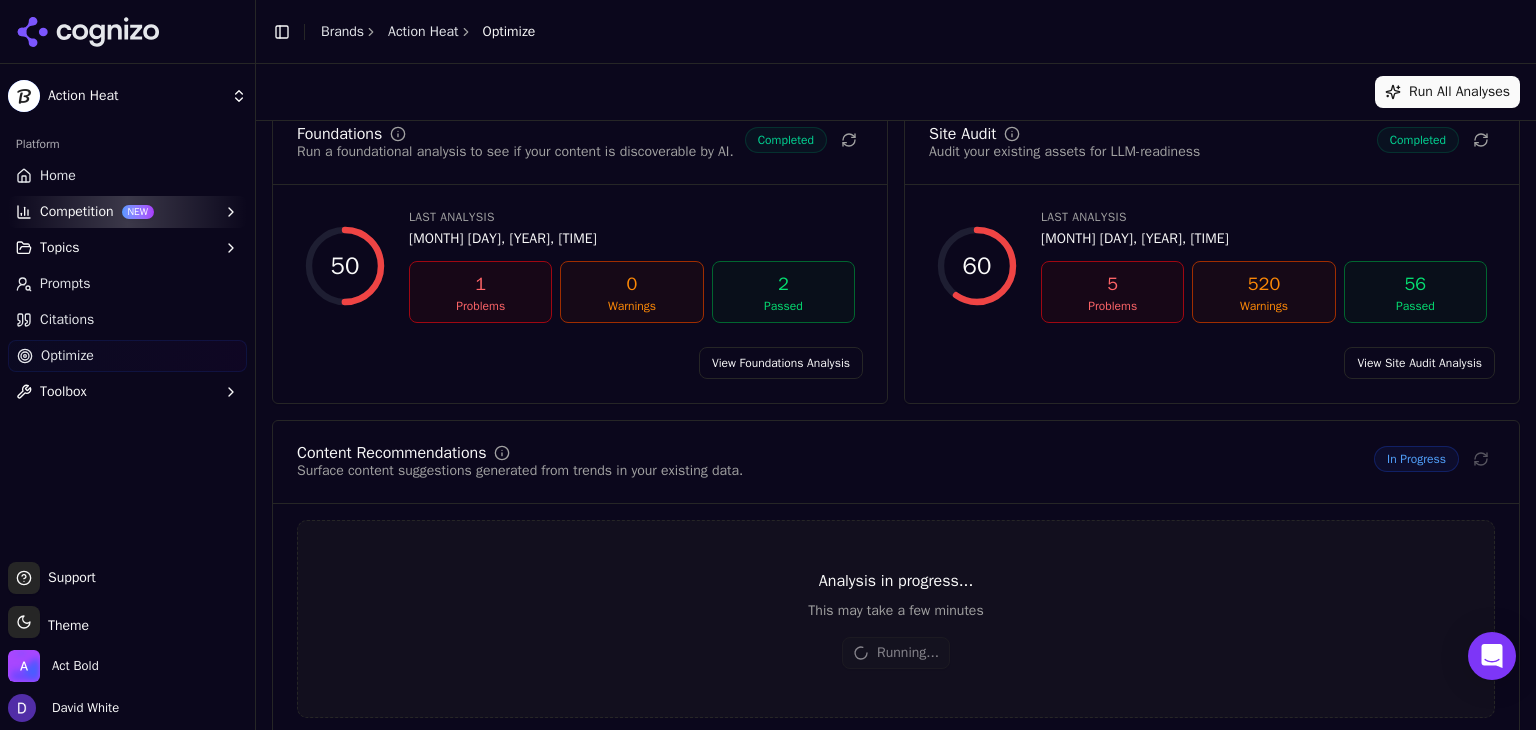 scroll, scrollTop: 0, scrollLeft: 0, axis: both 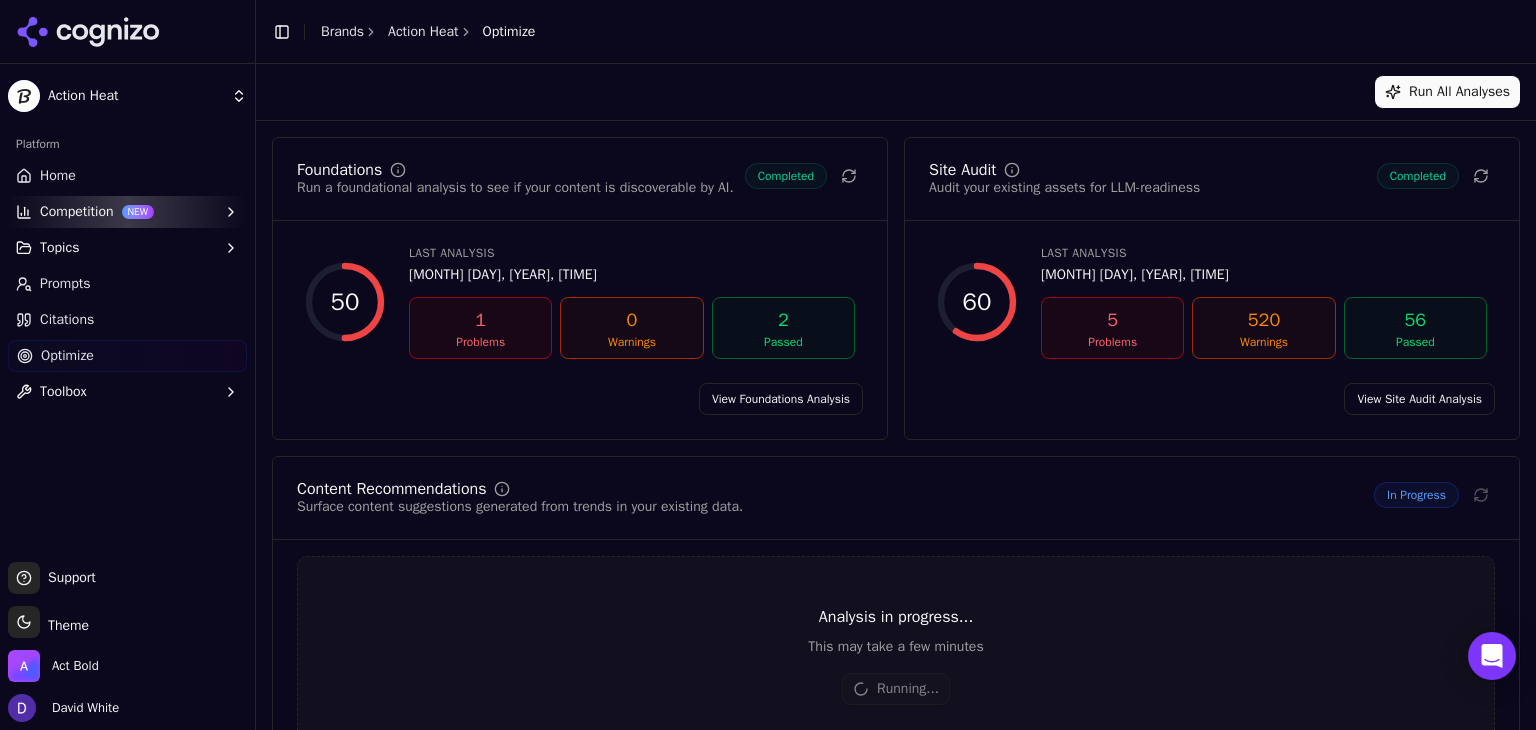 click on "Home" at bounding box center (58, 176) 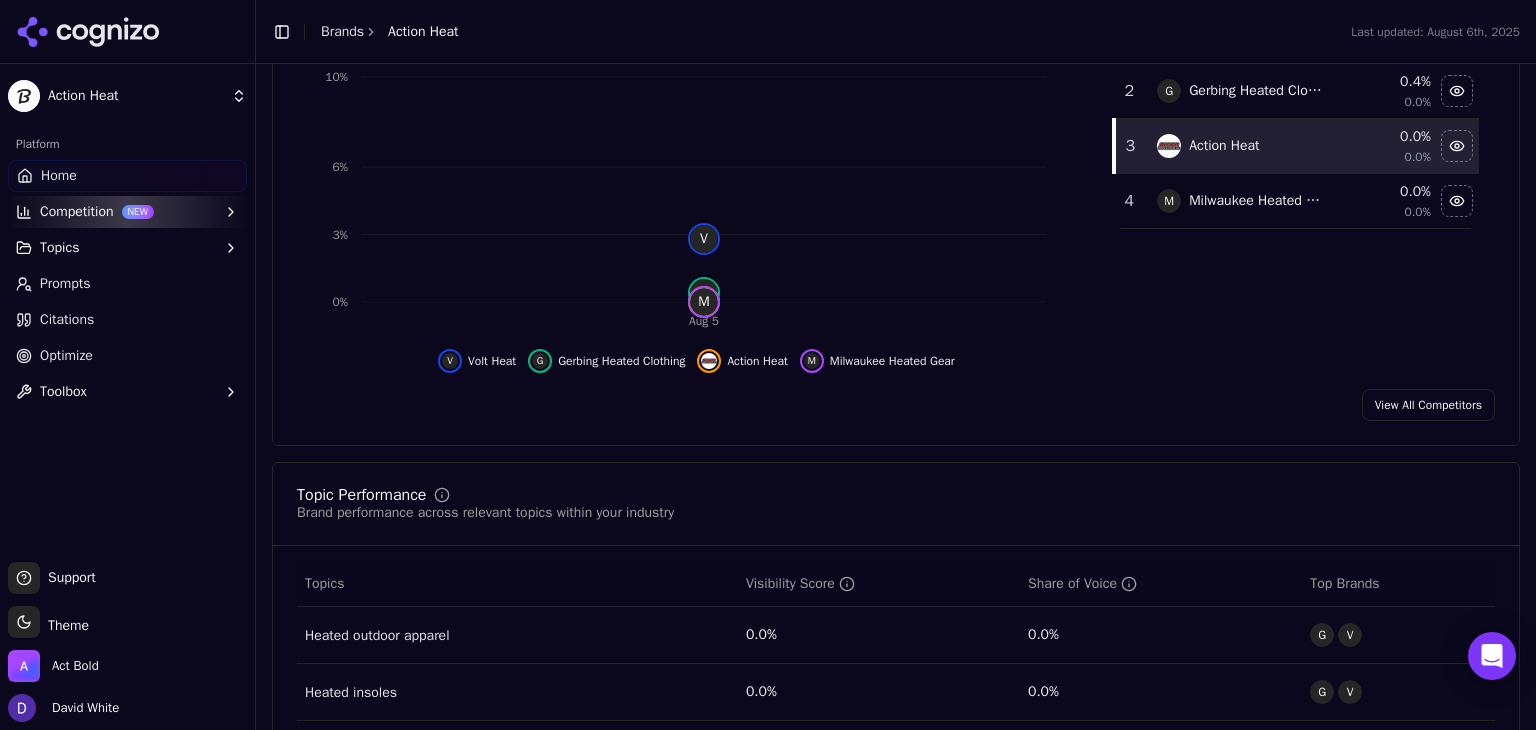 scroll, scrollTop: 800, scrollLeft: 0, axis: vertical 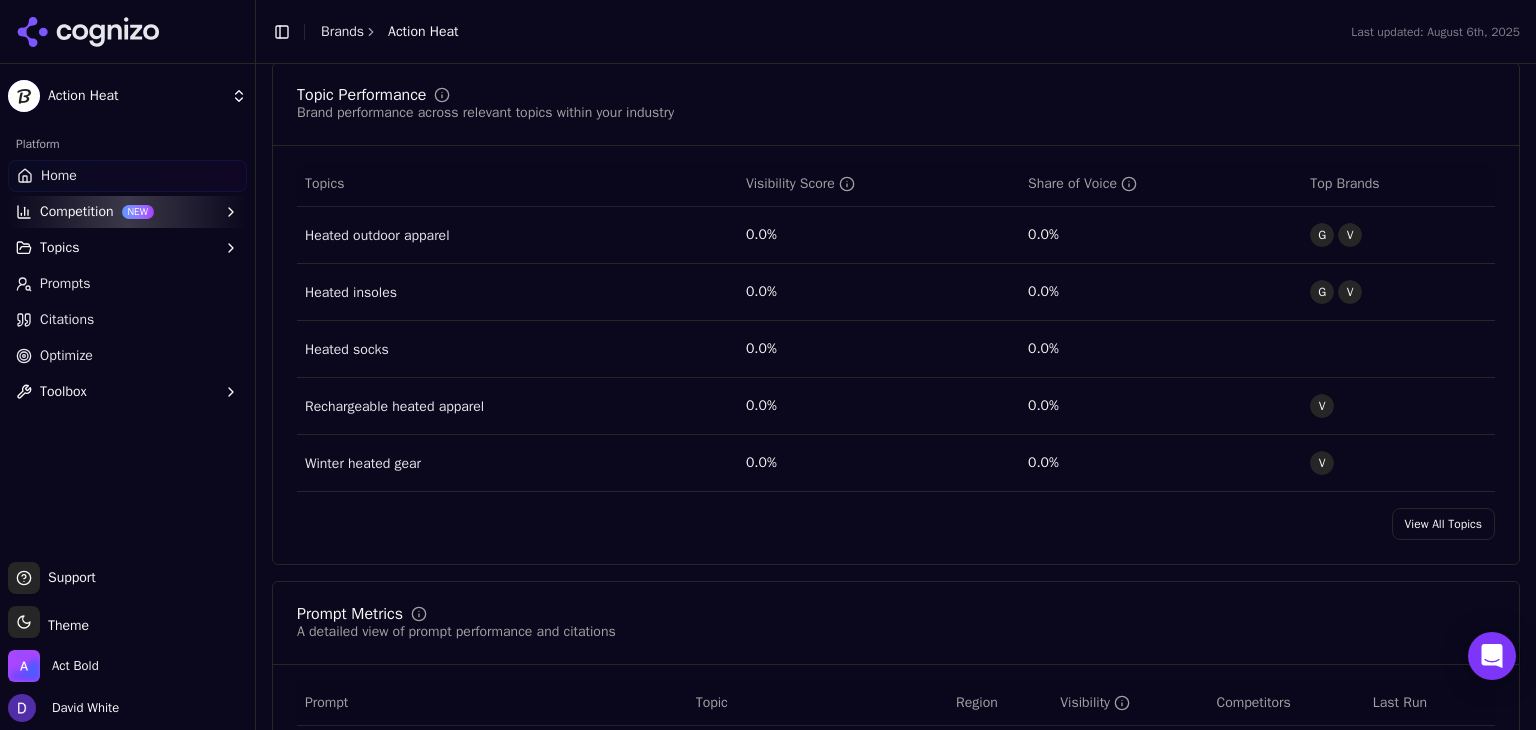 click on "View All Topics" at bounding box center (1443, 524) 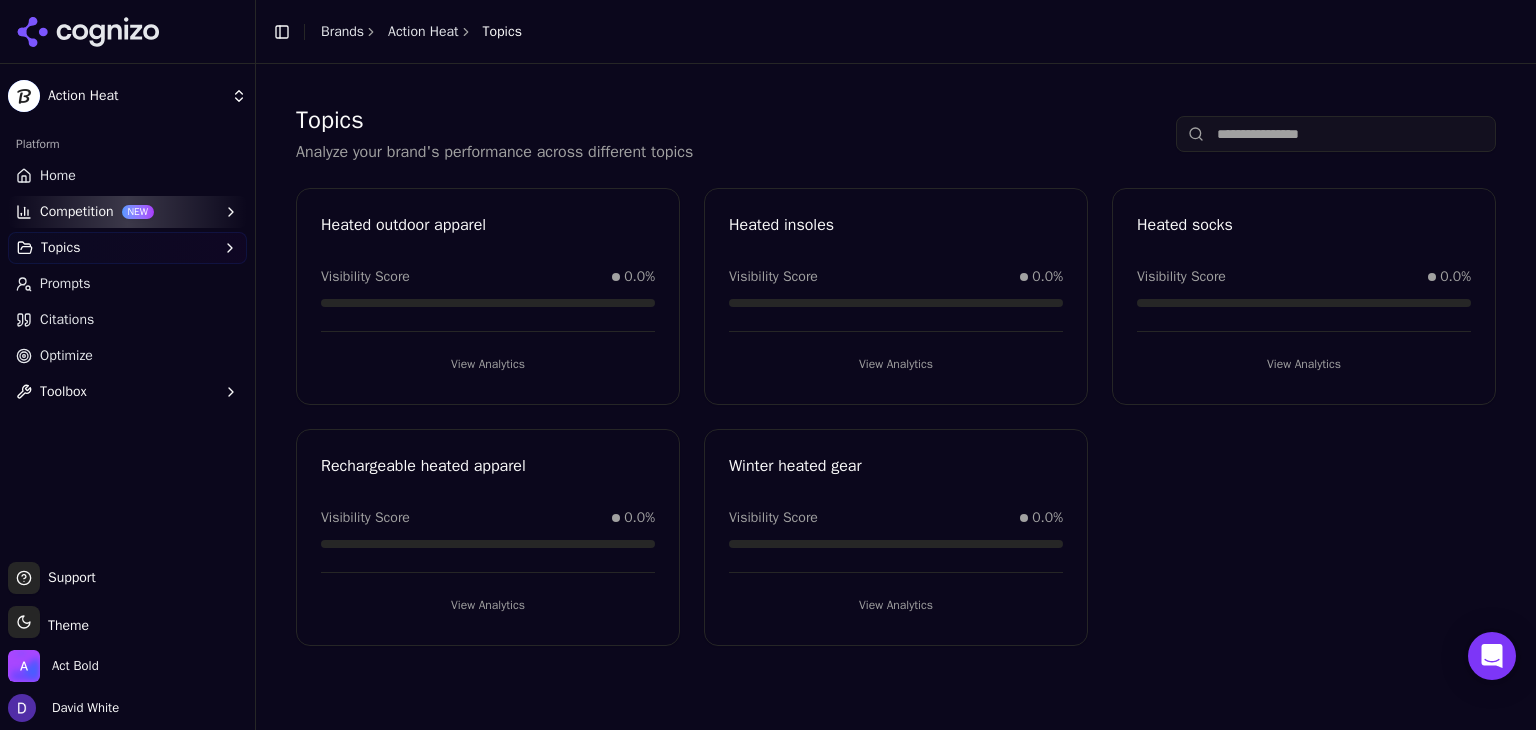 scroll, scrollTop: 0, scrollLeft: 0, axis: both 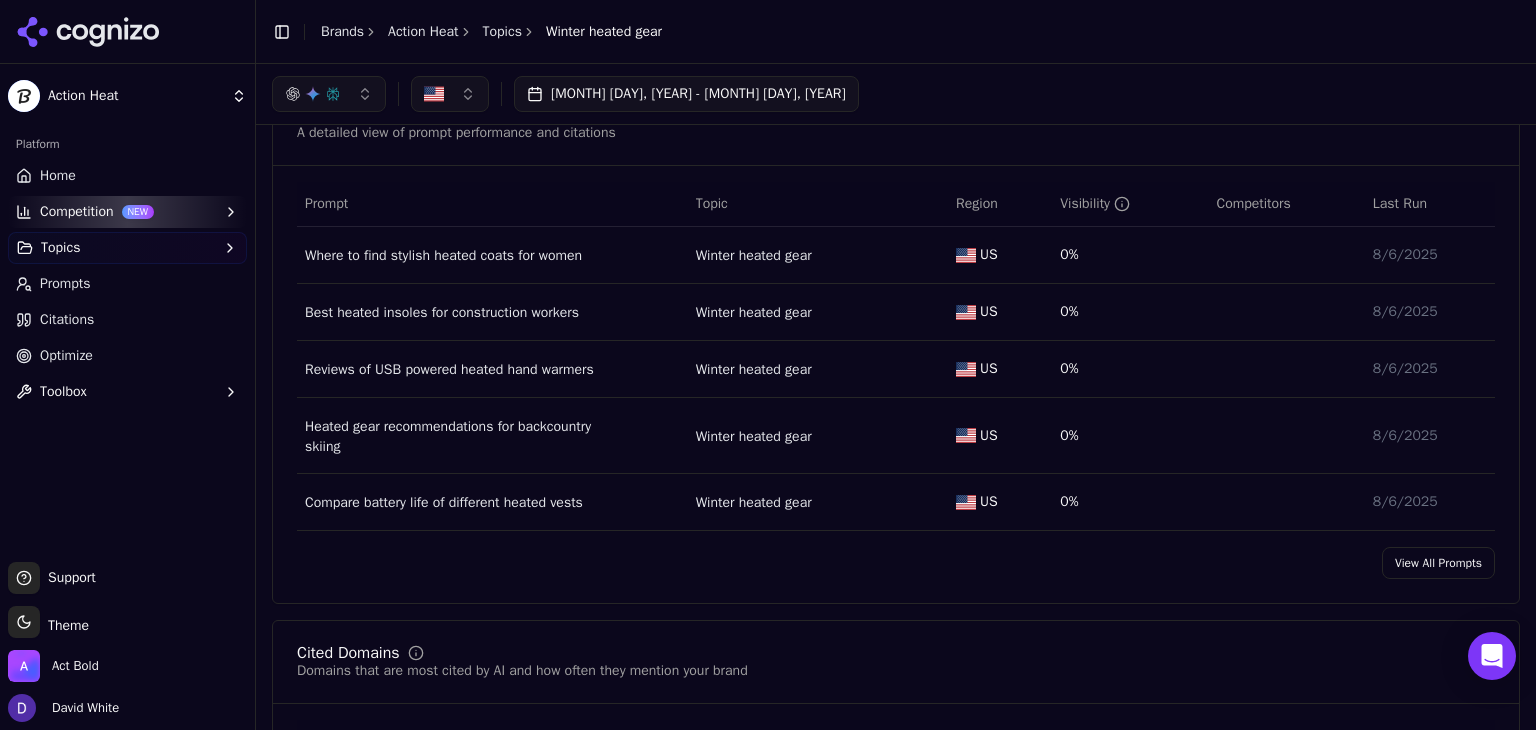 click on "Where to find stylish heated coats for women" at bounding box center (443, 256) 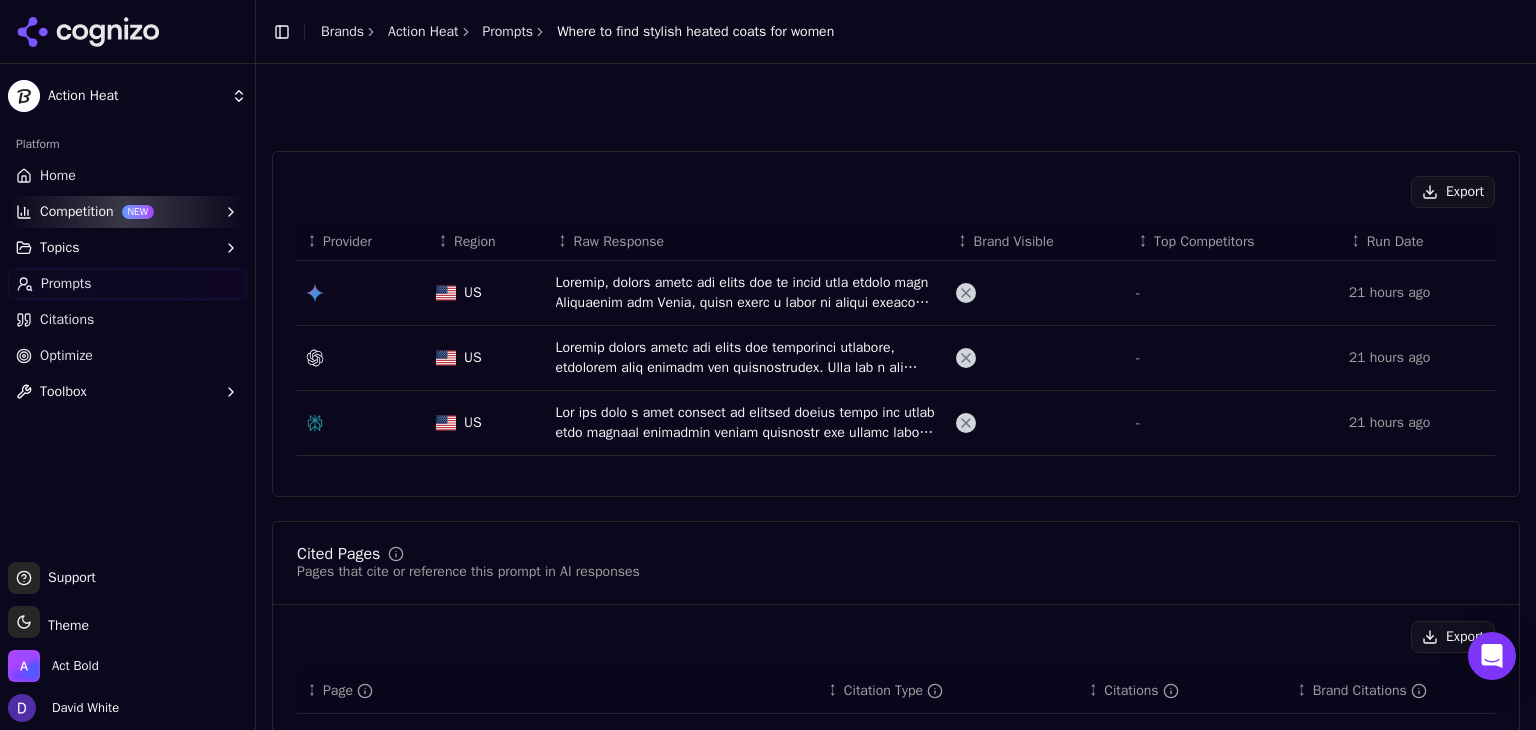 scroll, scrollTop: 400, scrollLeft: 0, axis: vertical 